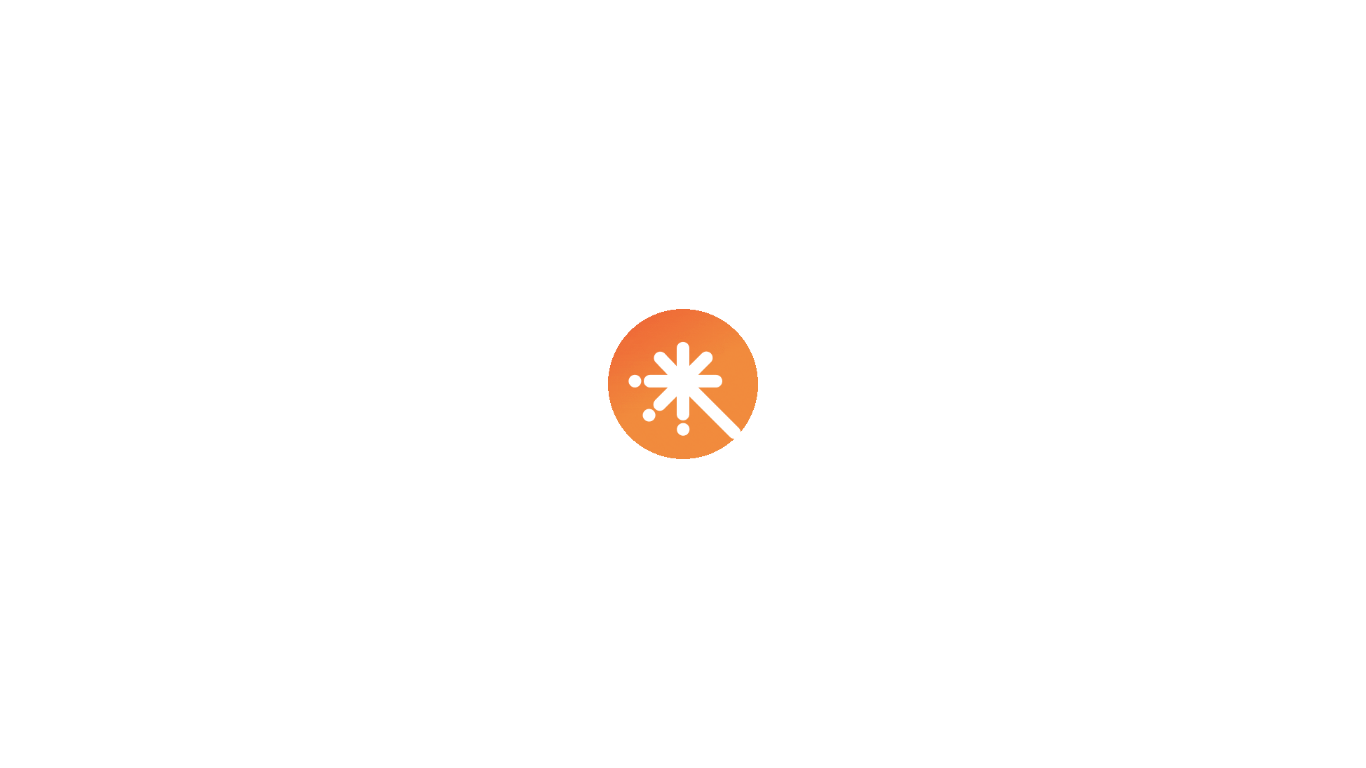 scroll, scrollTop: 0, scrollLeft: 0, axis: both 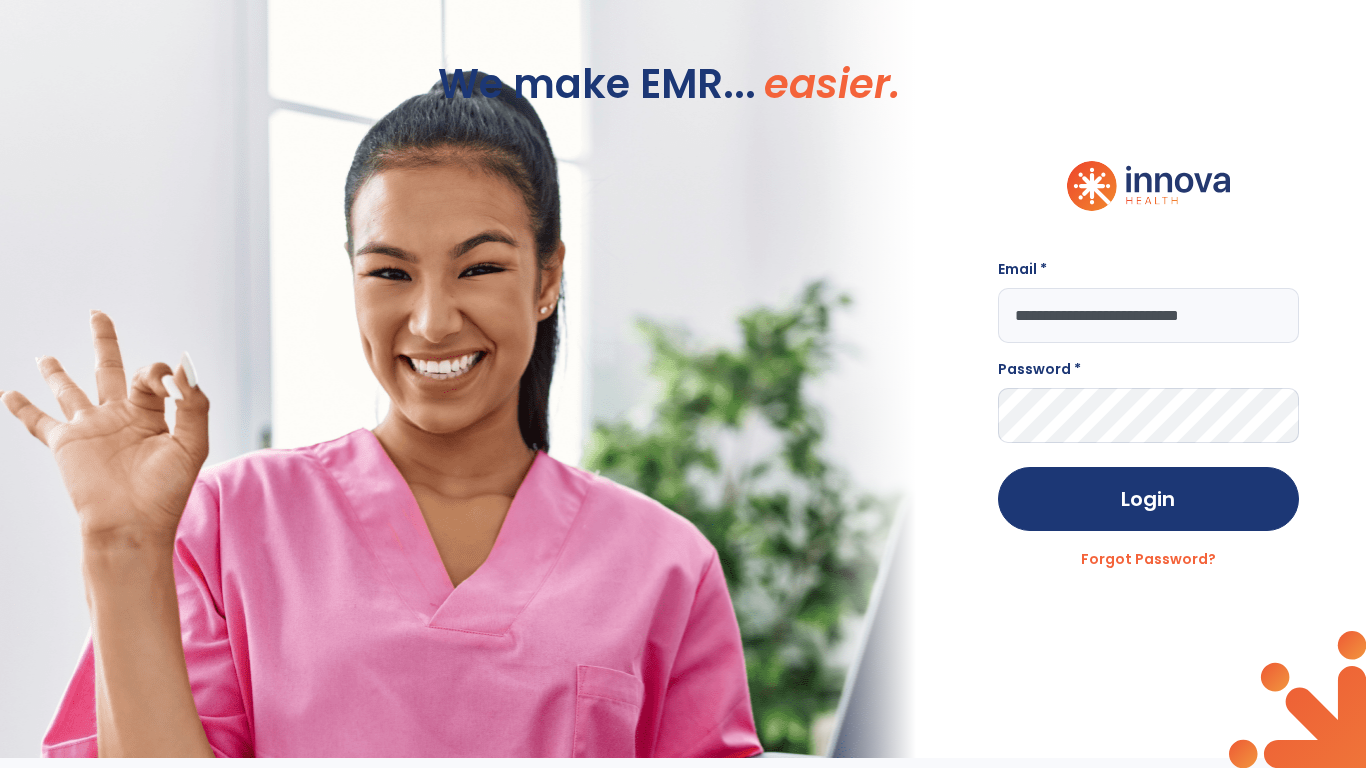 type on "**********" 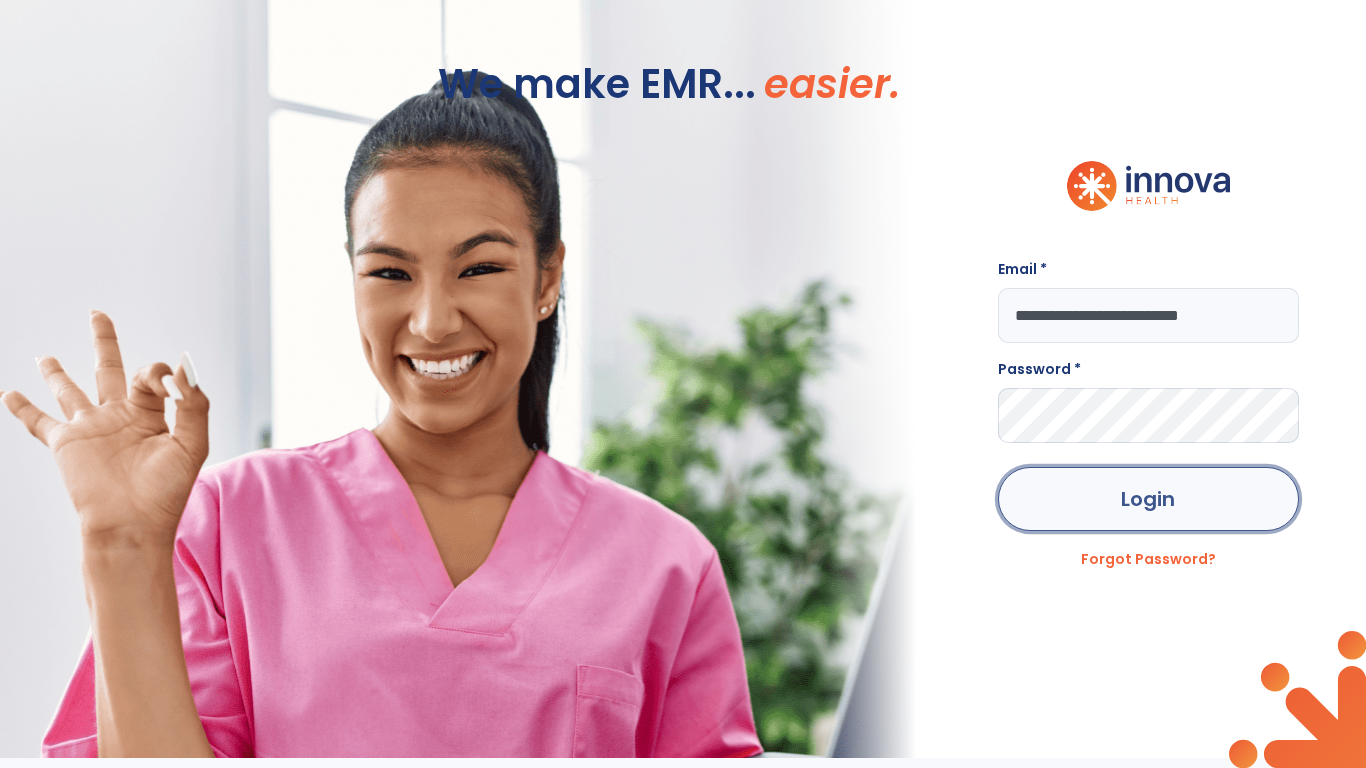 click on "Login" 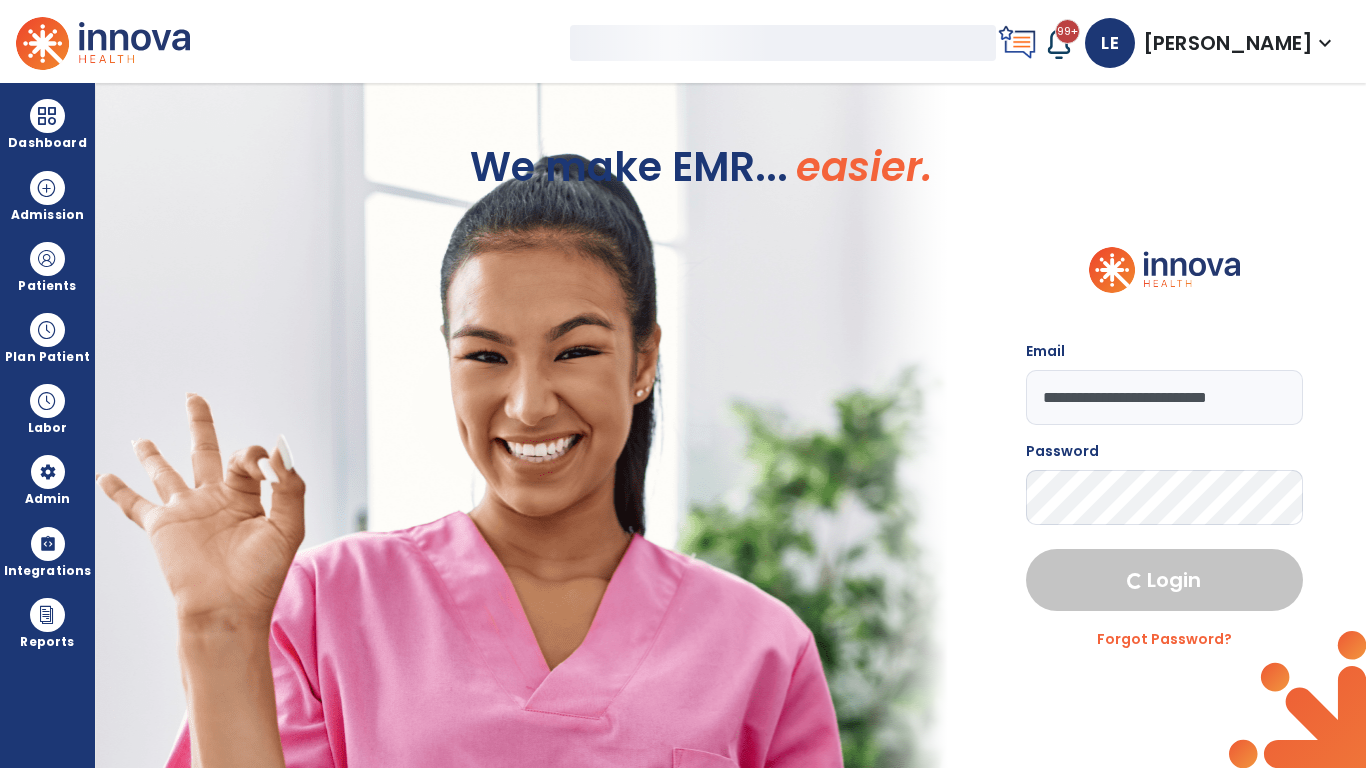select on "***" 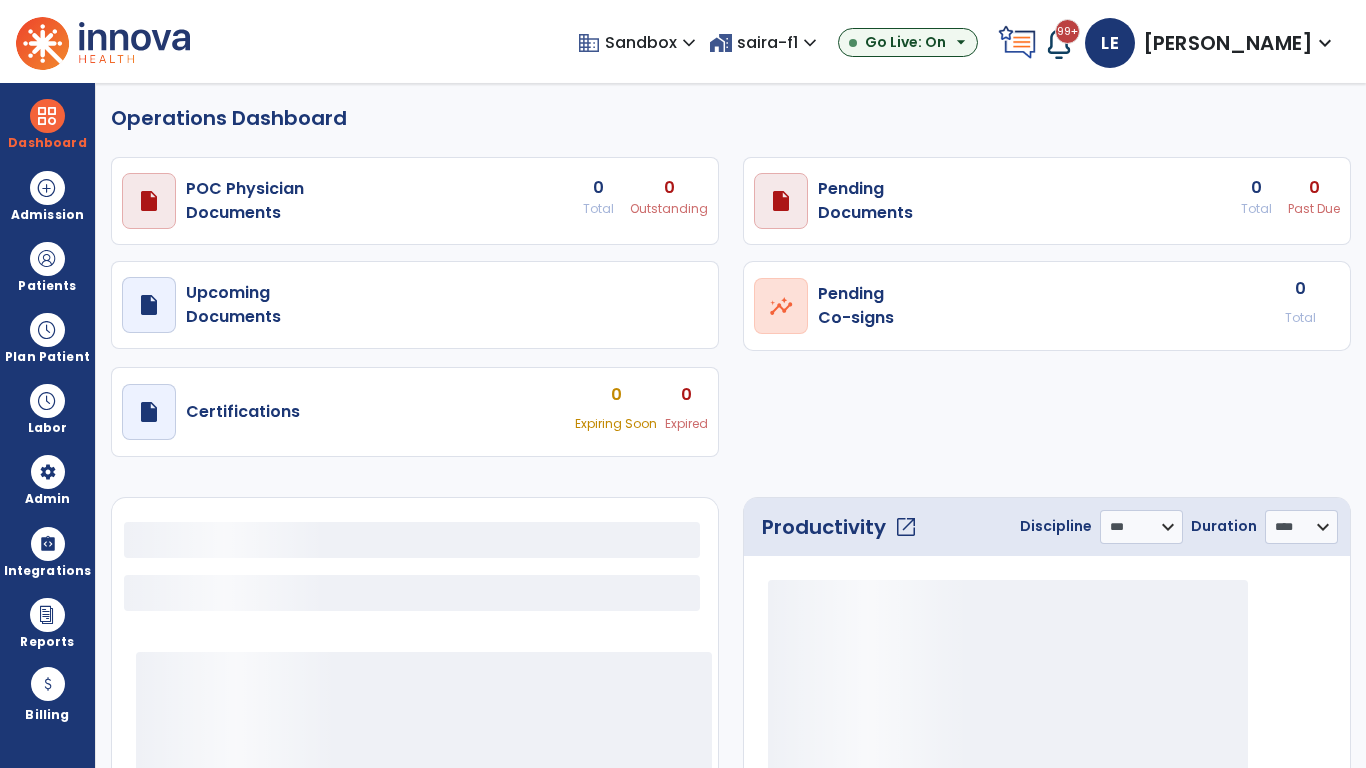 select on "***" 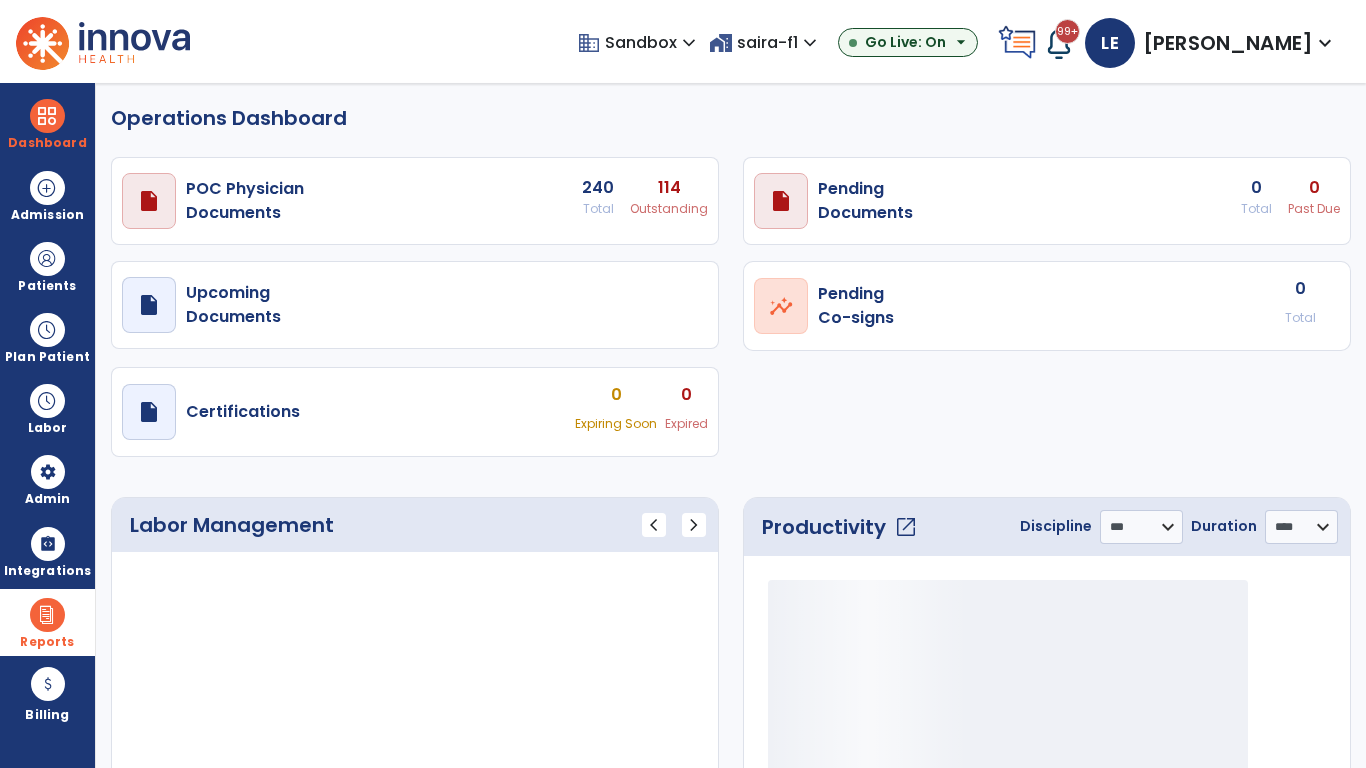 click at bounding box center [47, 615] 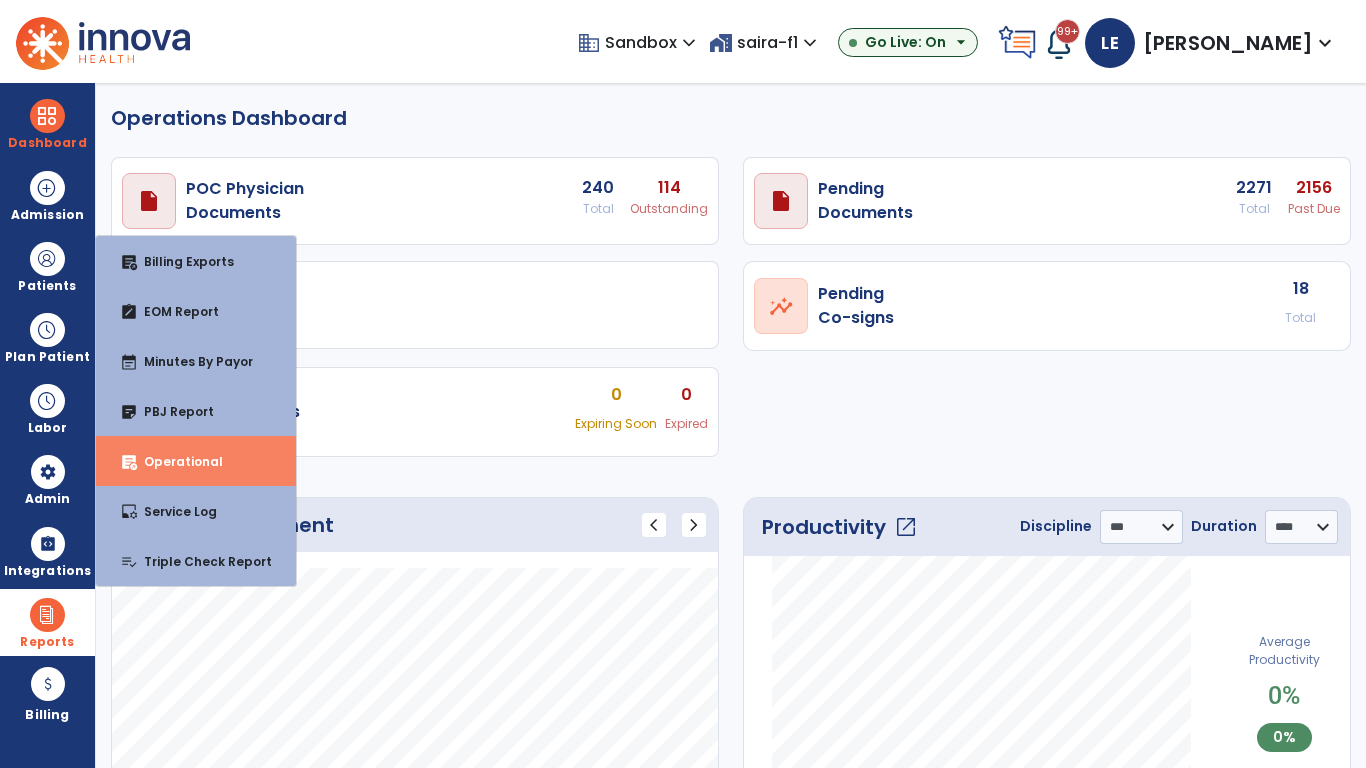 click on "Operational" at bounding box center (175, 461) 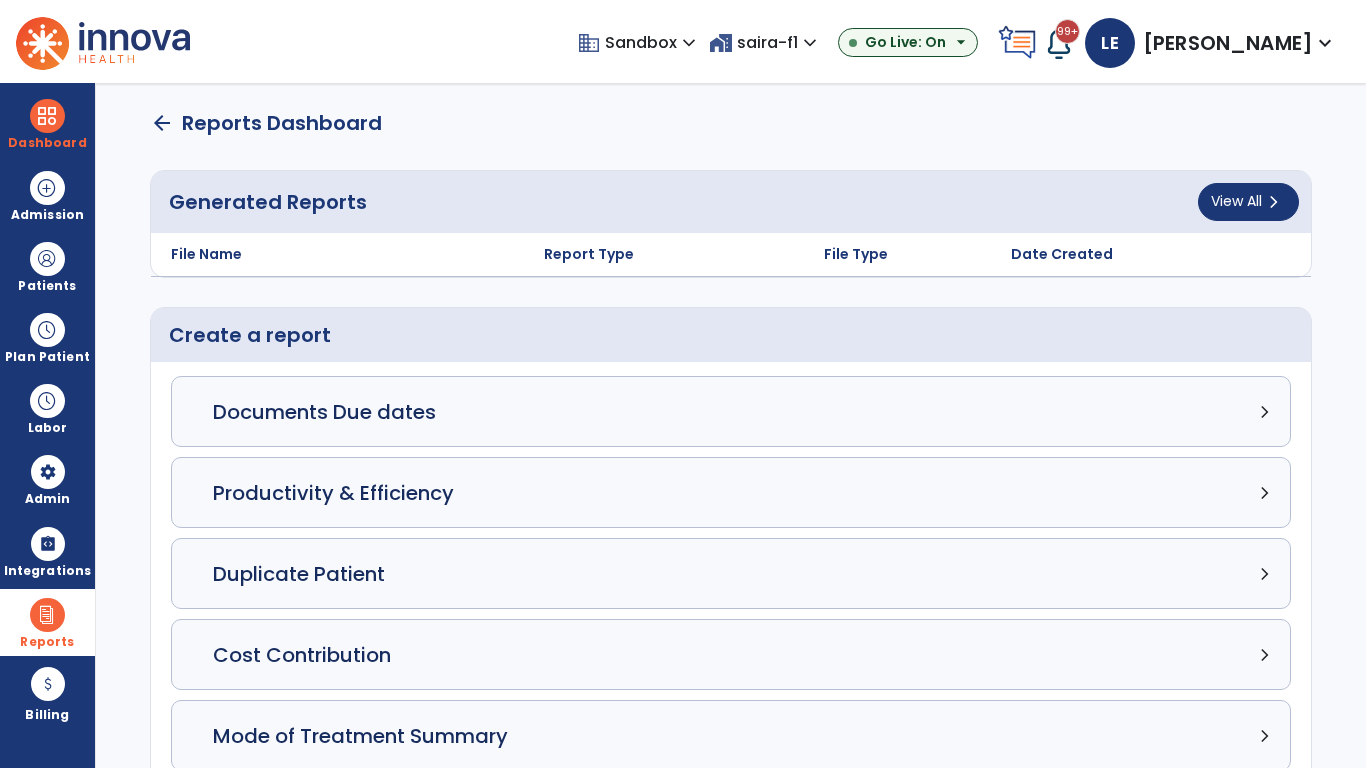click on "Census Detail chevron_right" 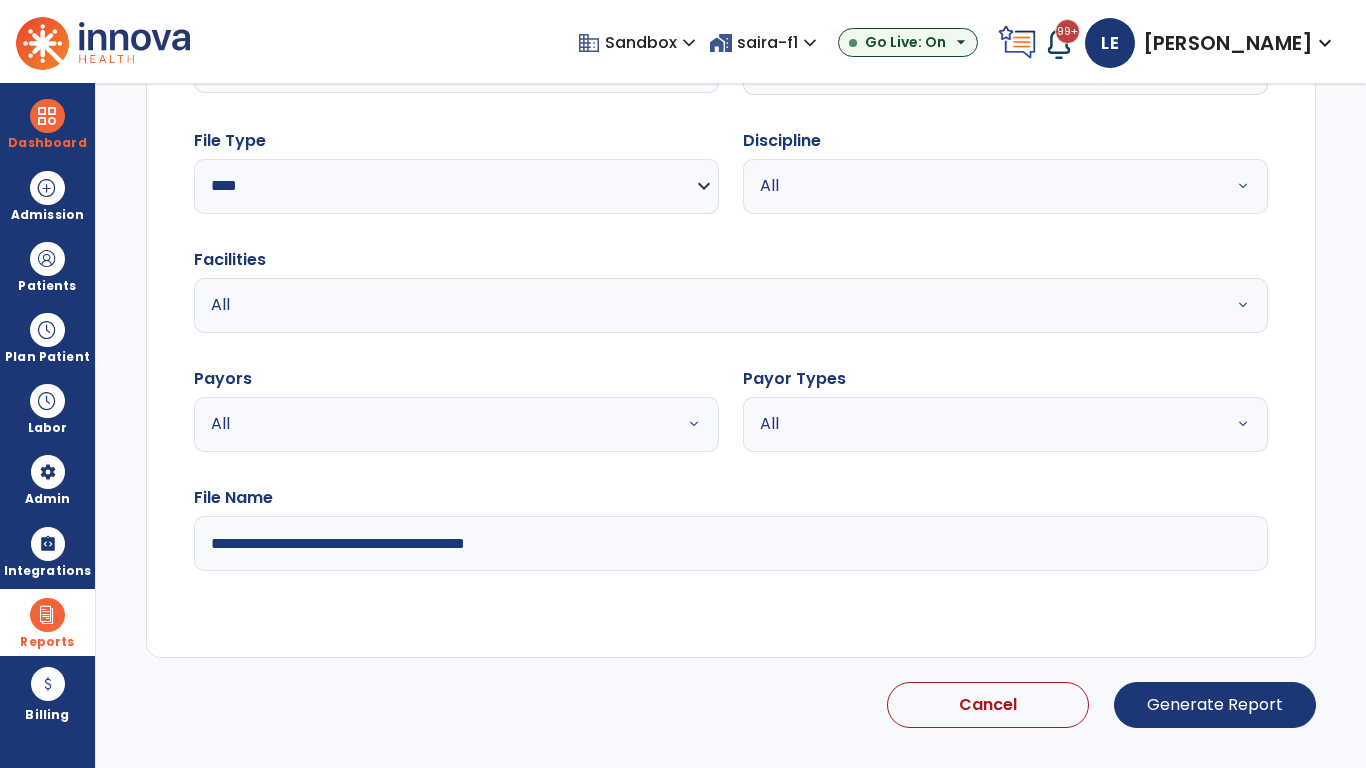 select on "*****" 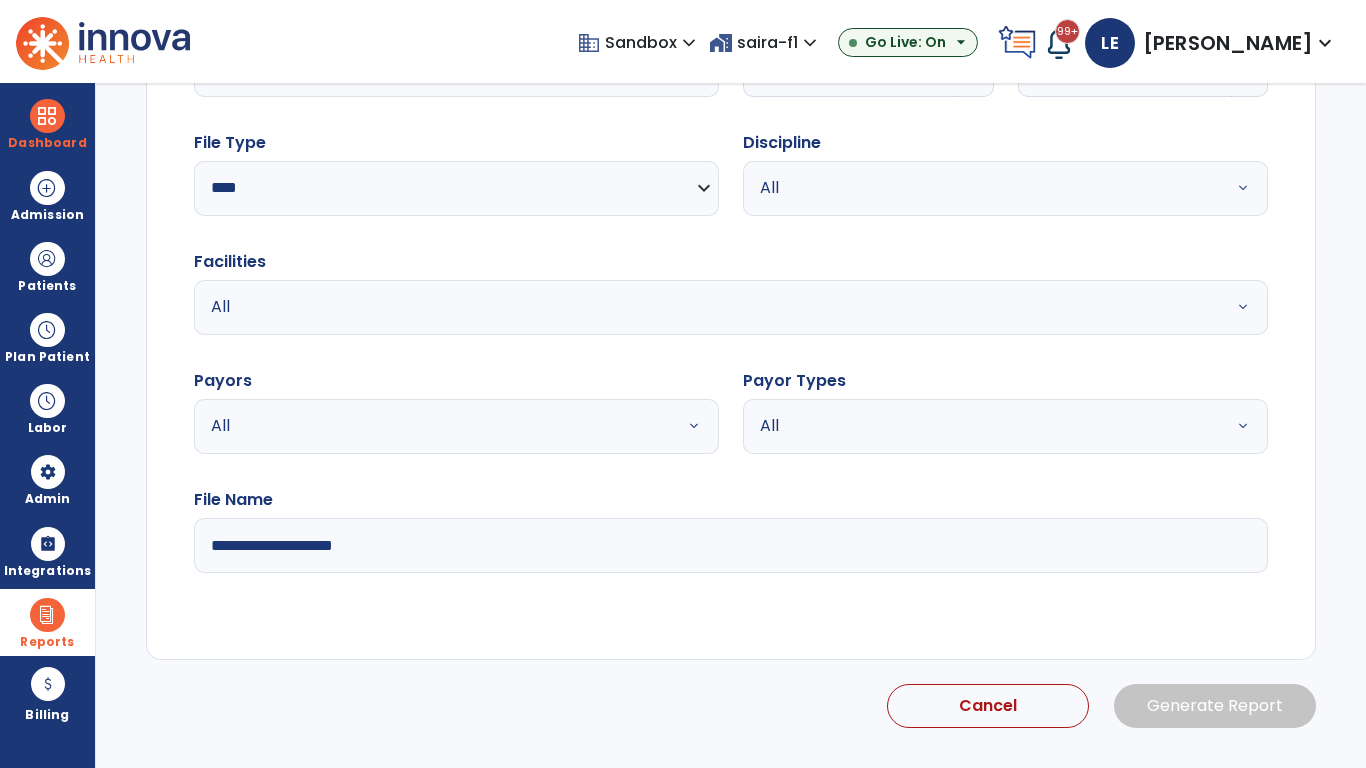click 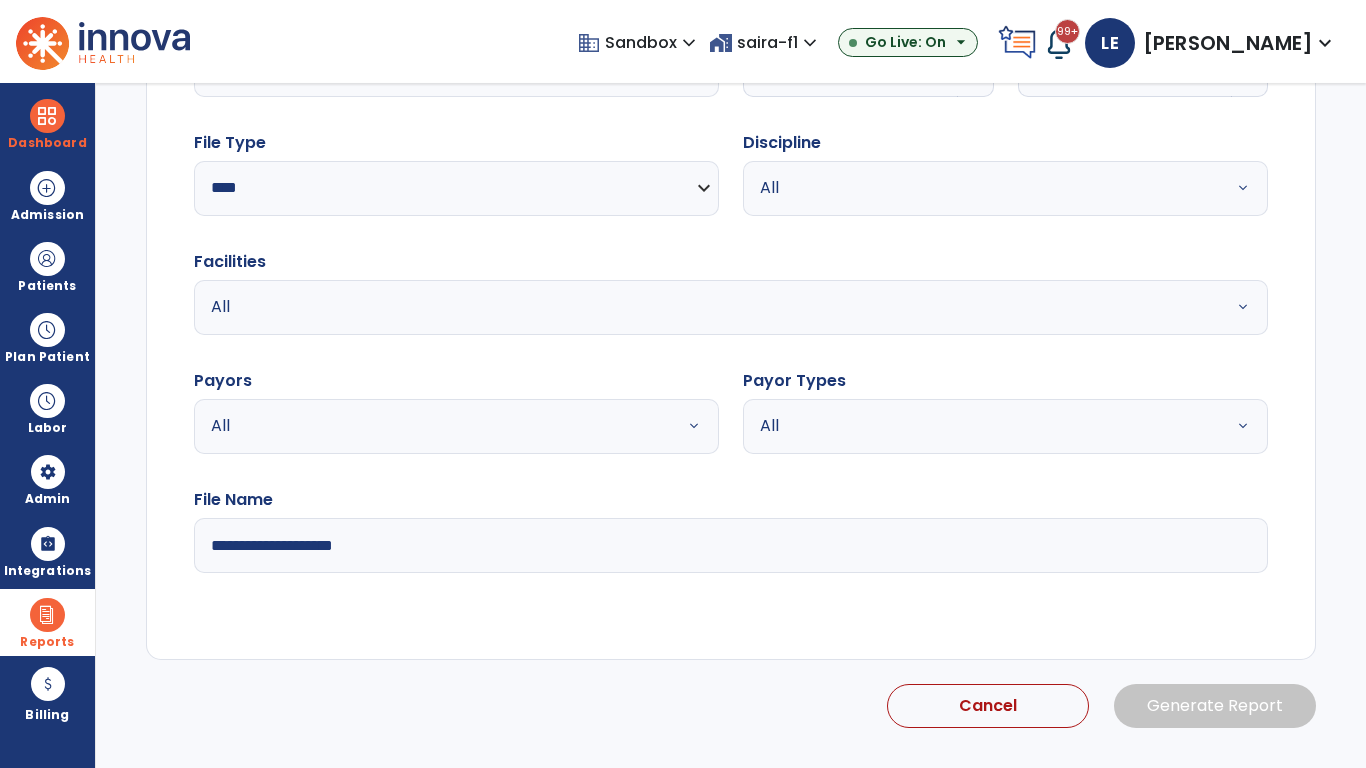 select on "*" 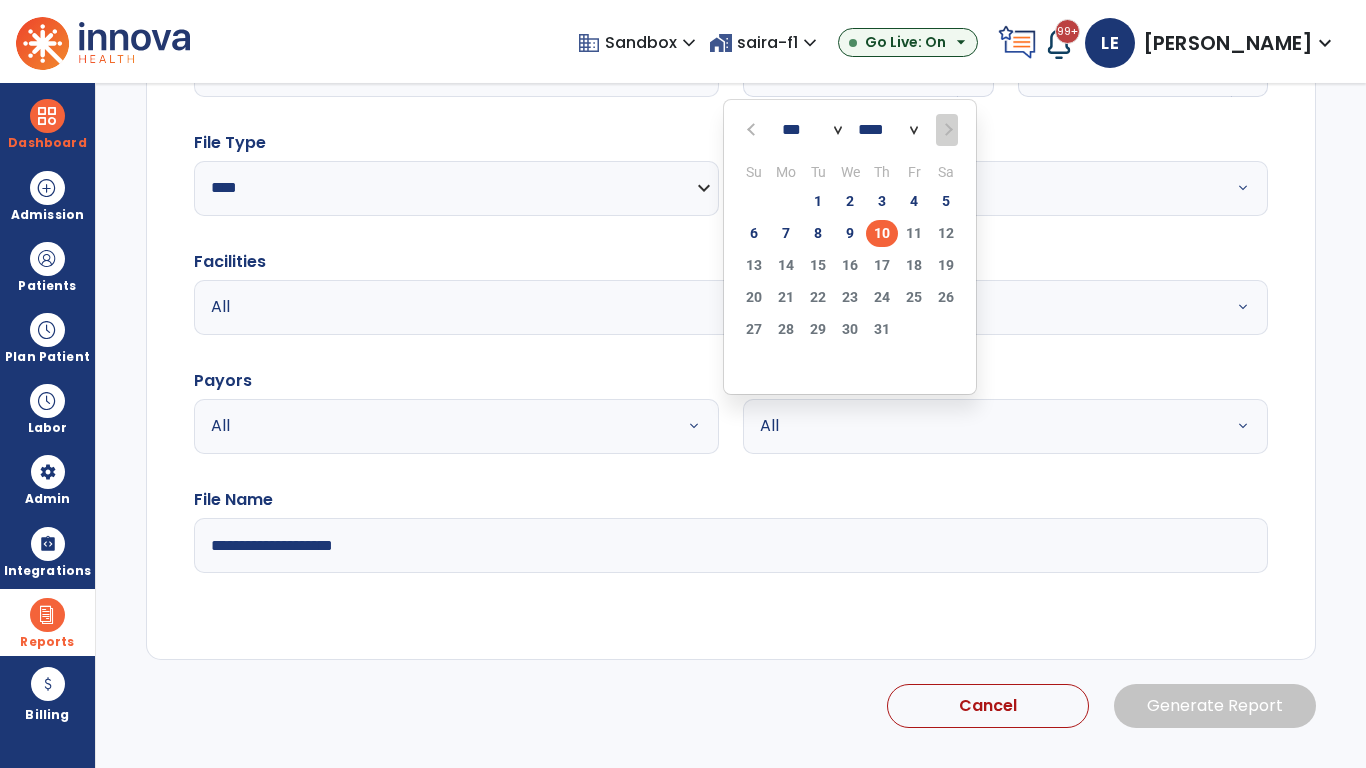 scroll, scrollTop: 192, scrollLeft: 0, axis: vertical 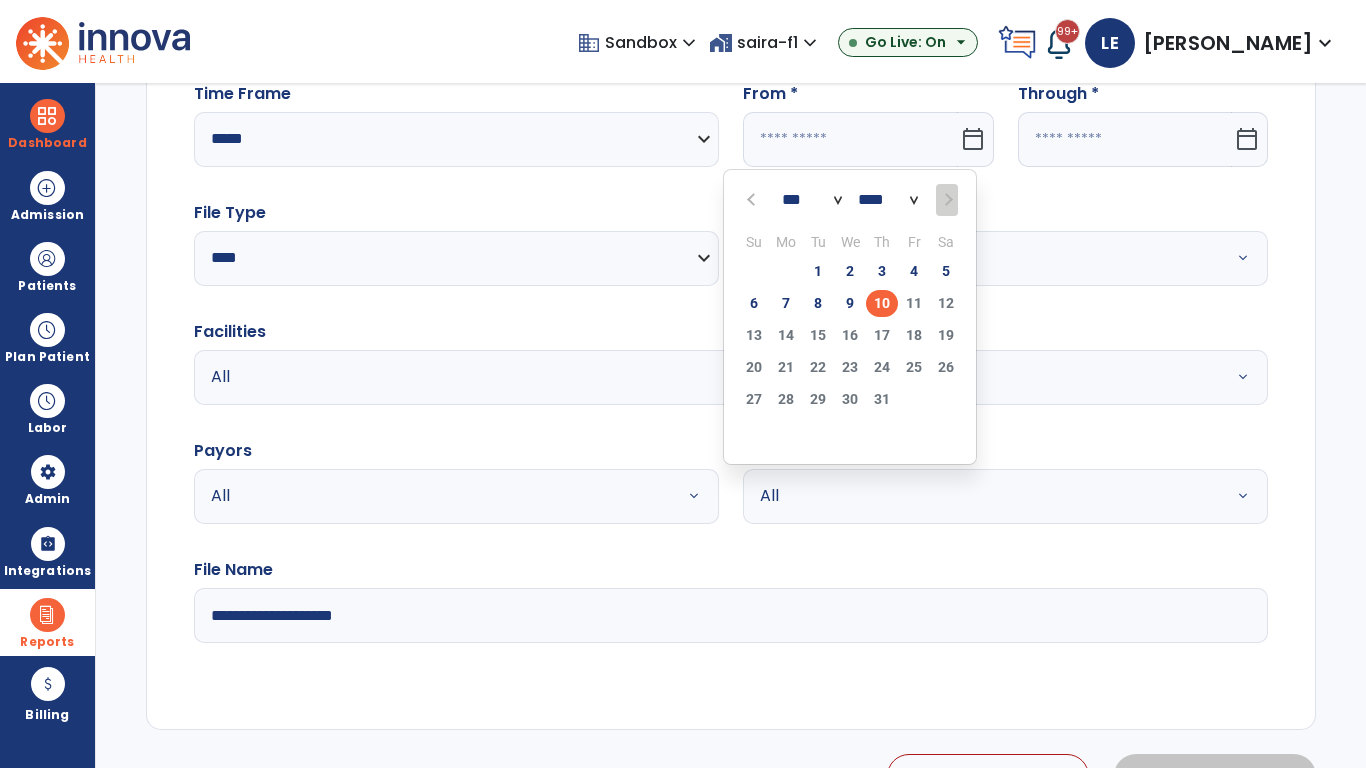 select on "****" 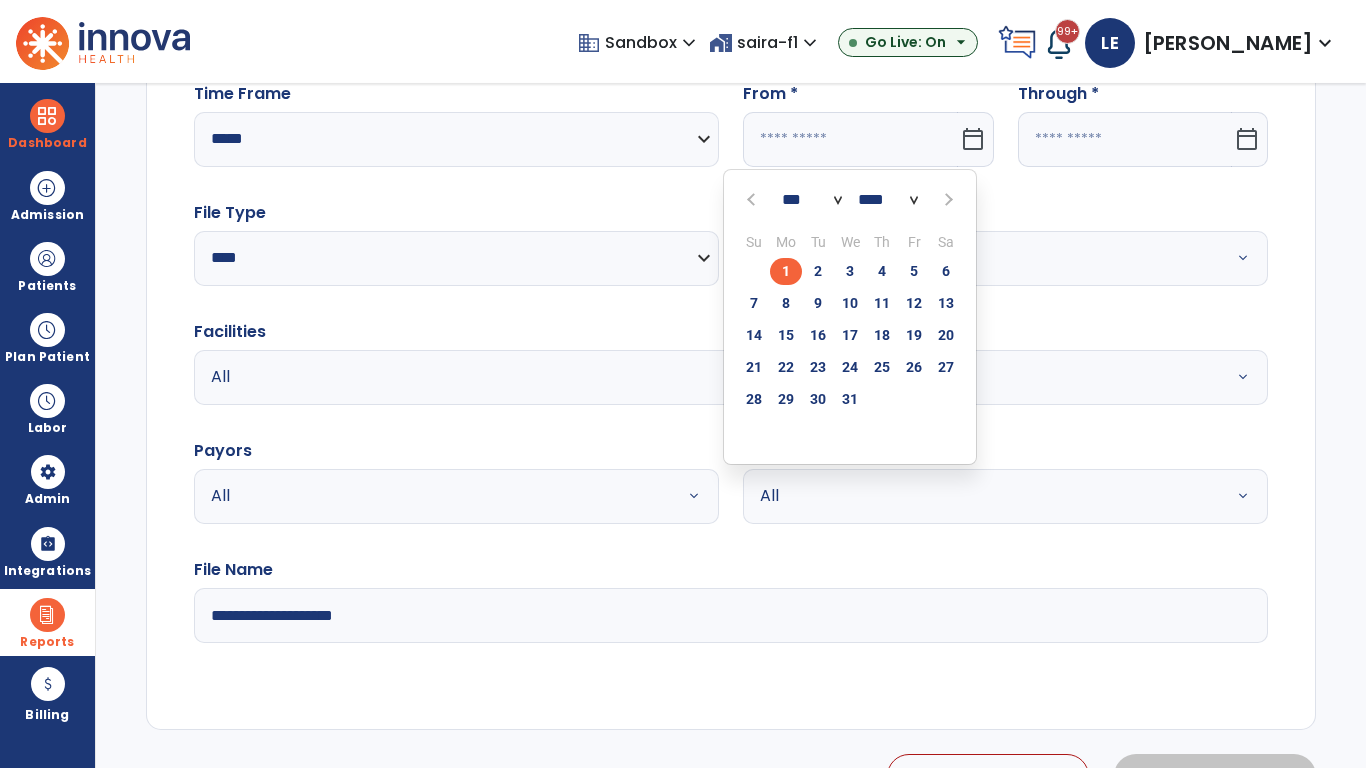 select on "**" 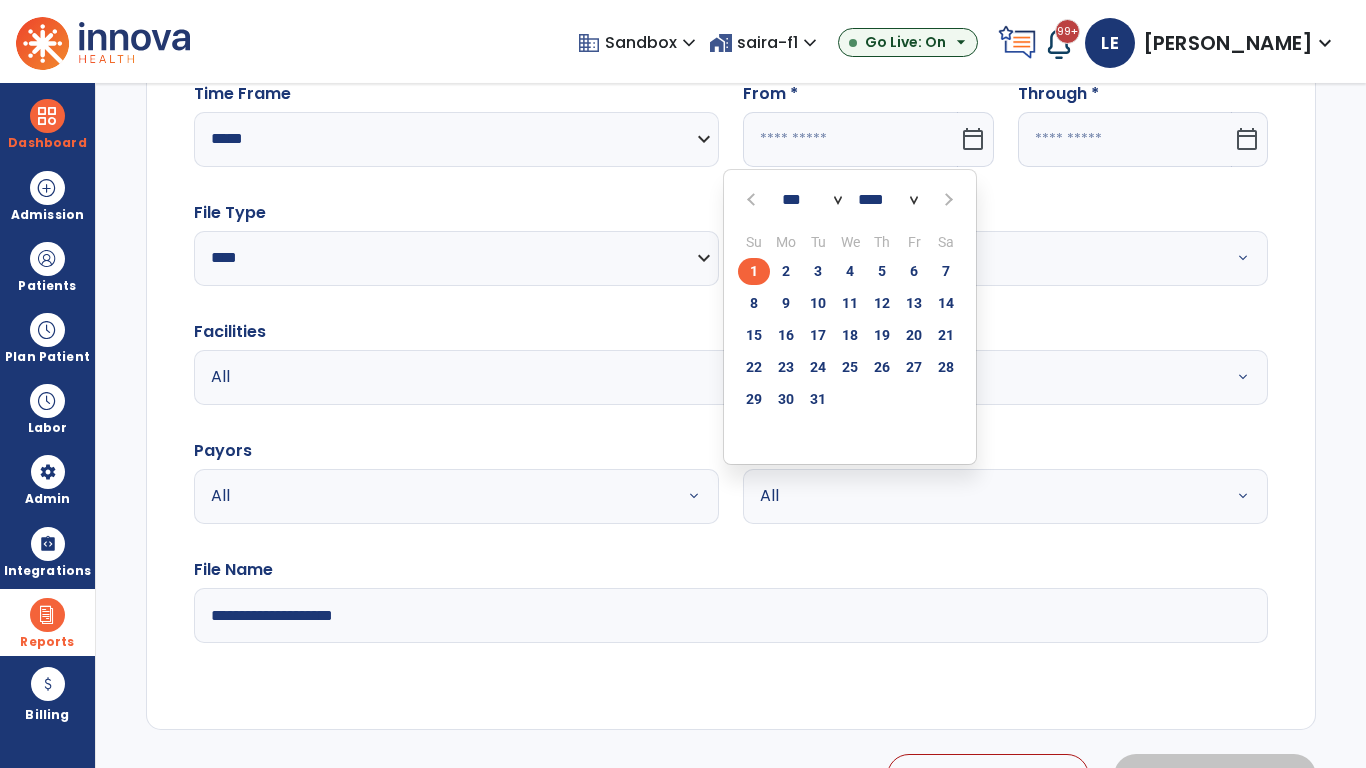 click on "1" 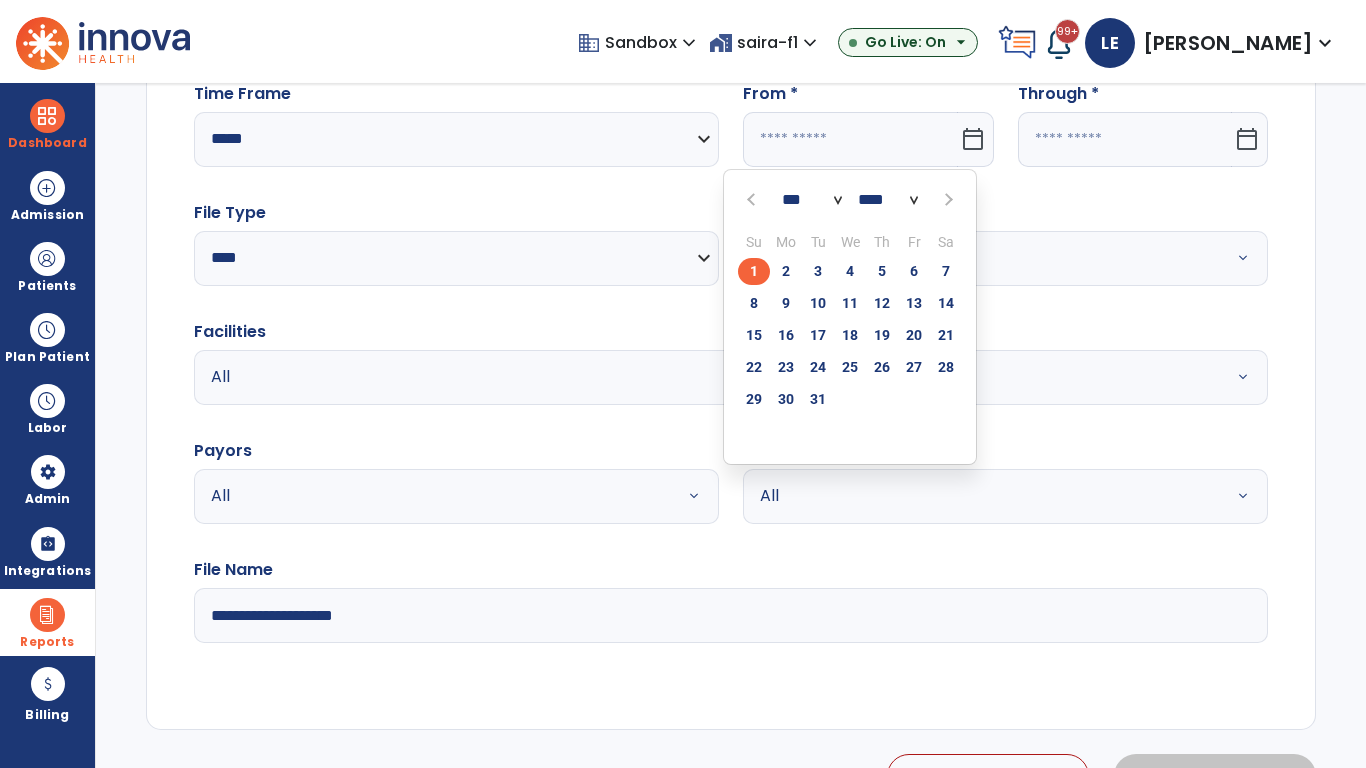 type on "**********" 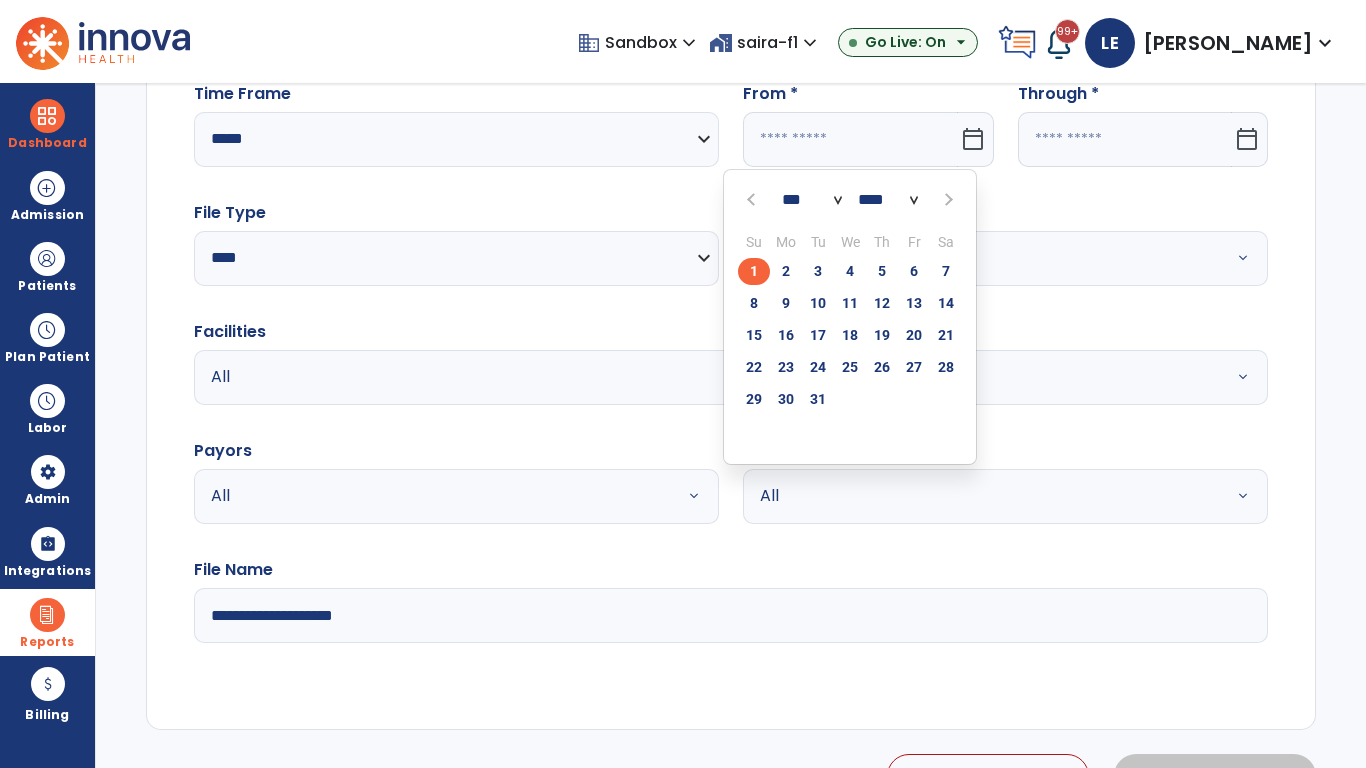 type on "*********" 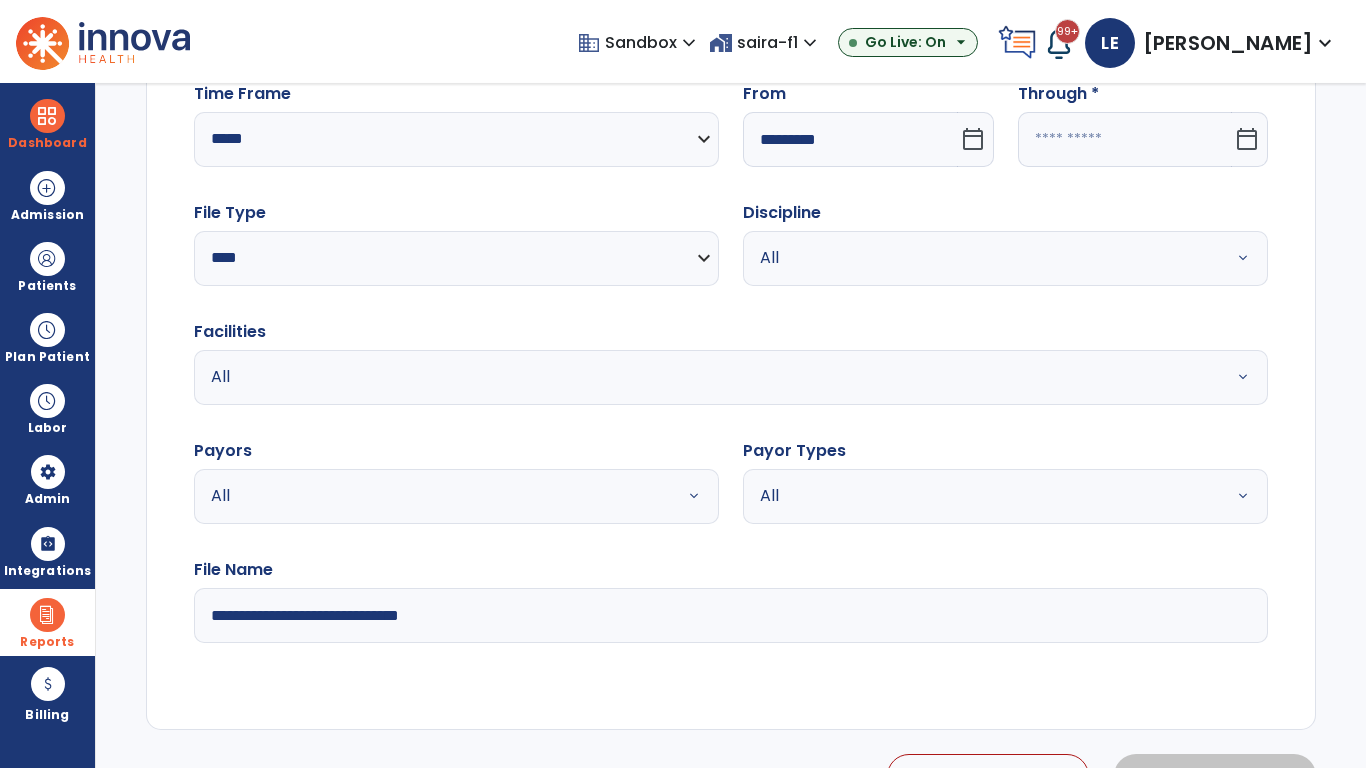 click 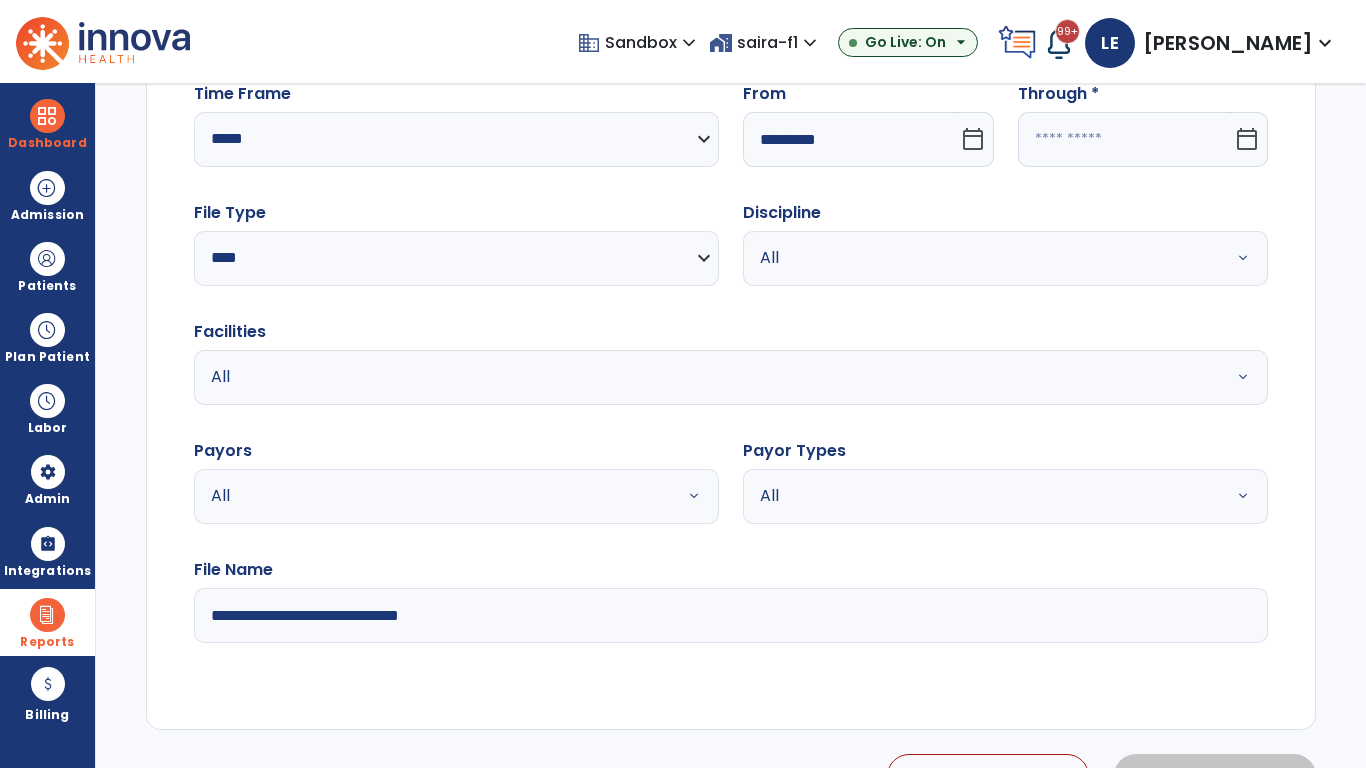 select on "*" 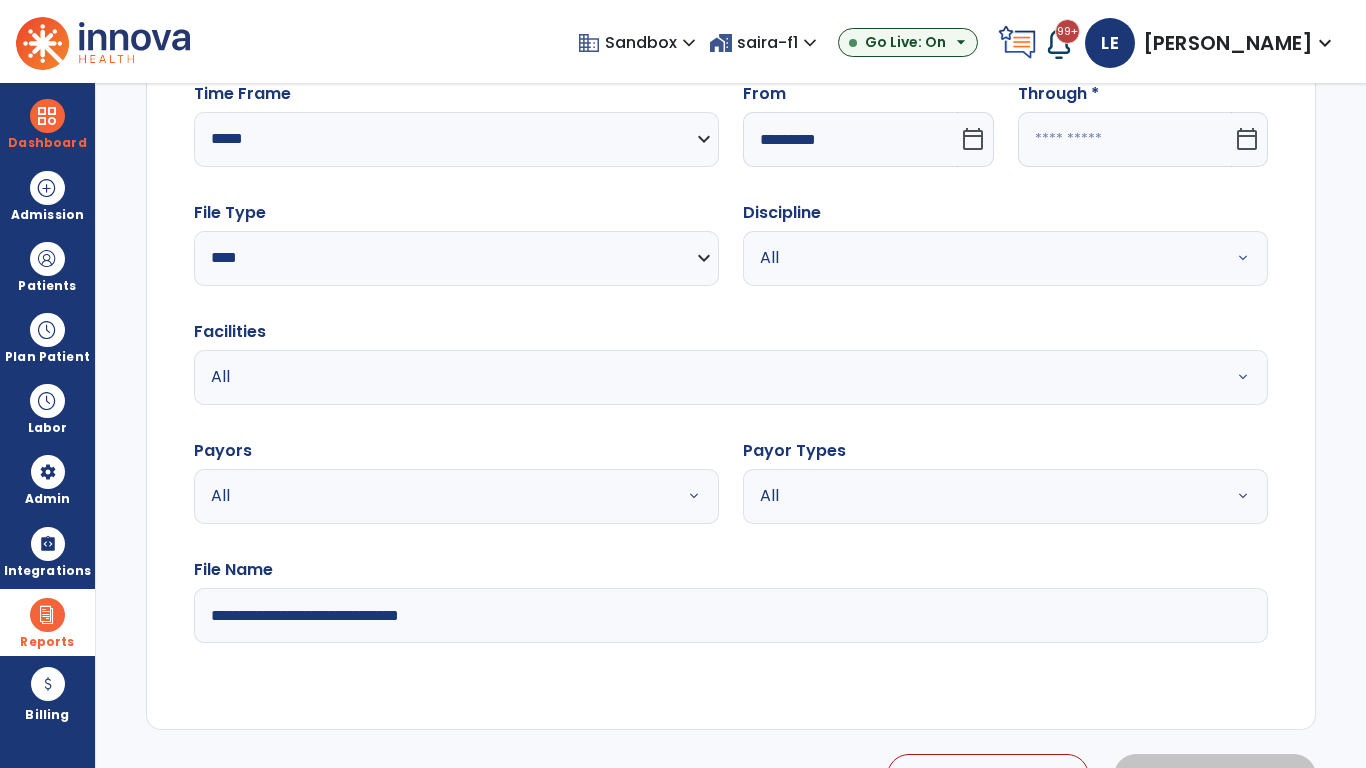 select on "****" 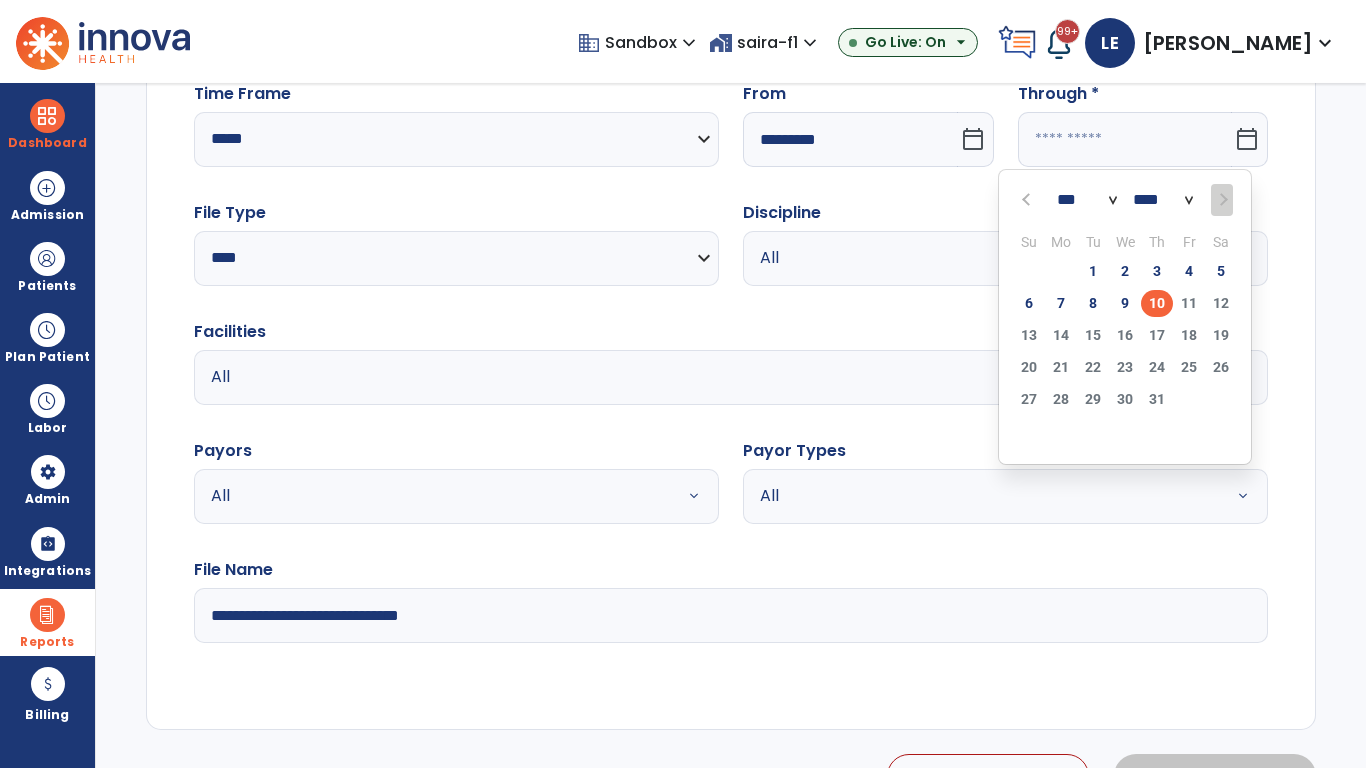select on "*" 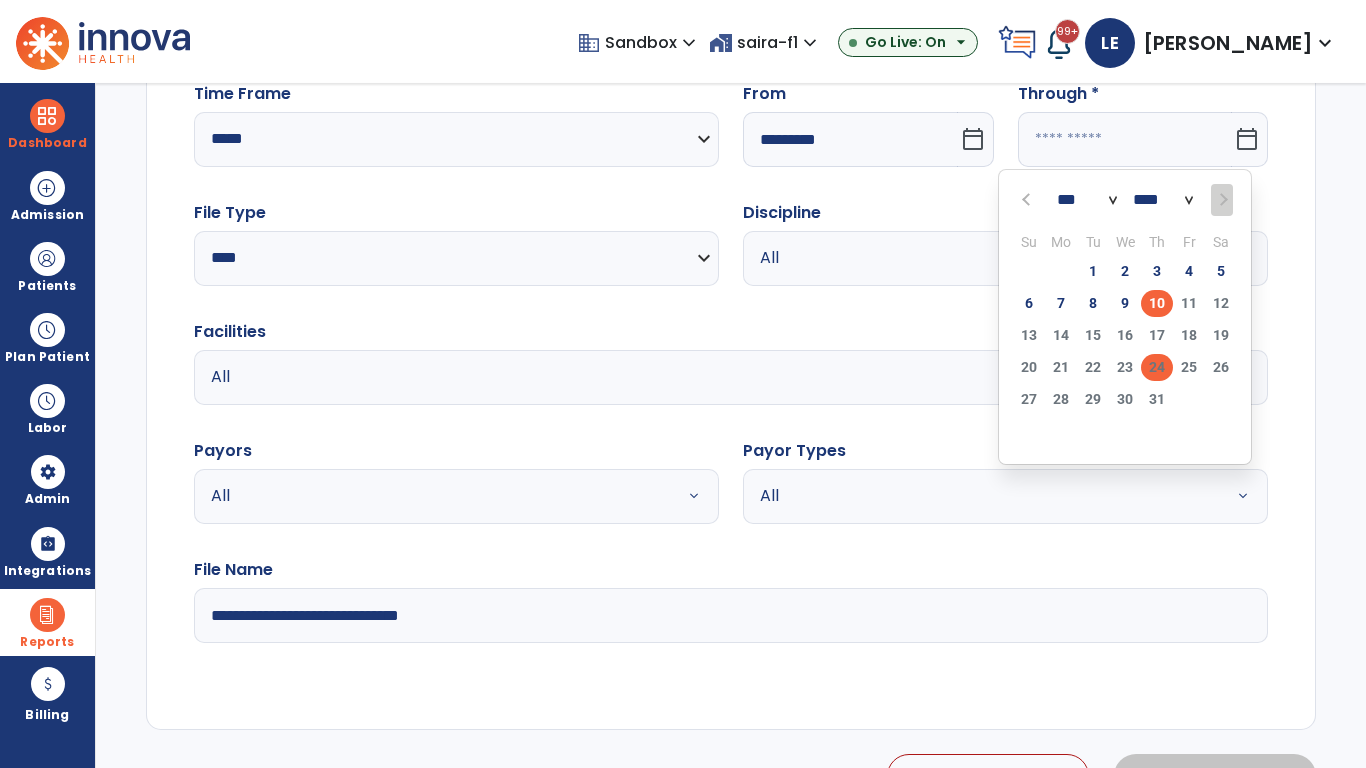 click on "24" 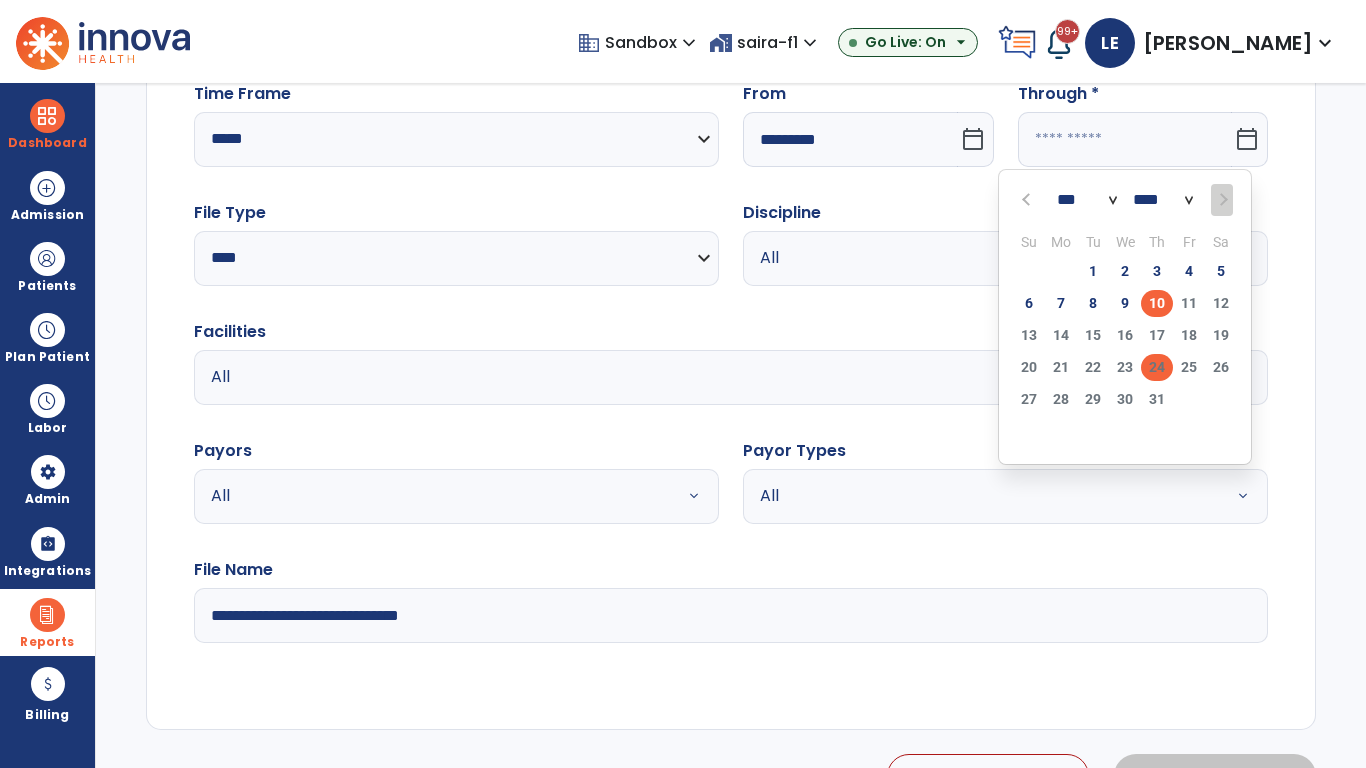 type on "**********" 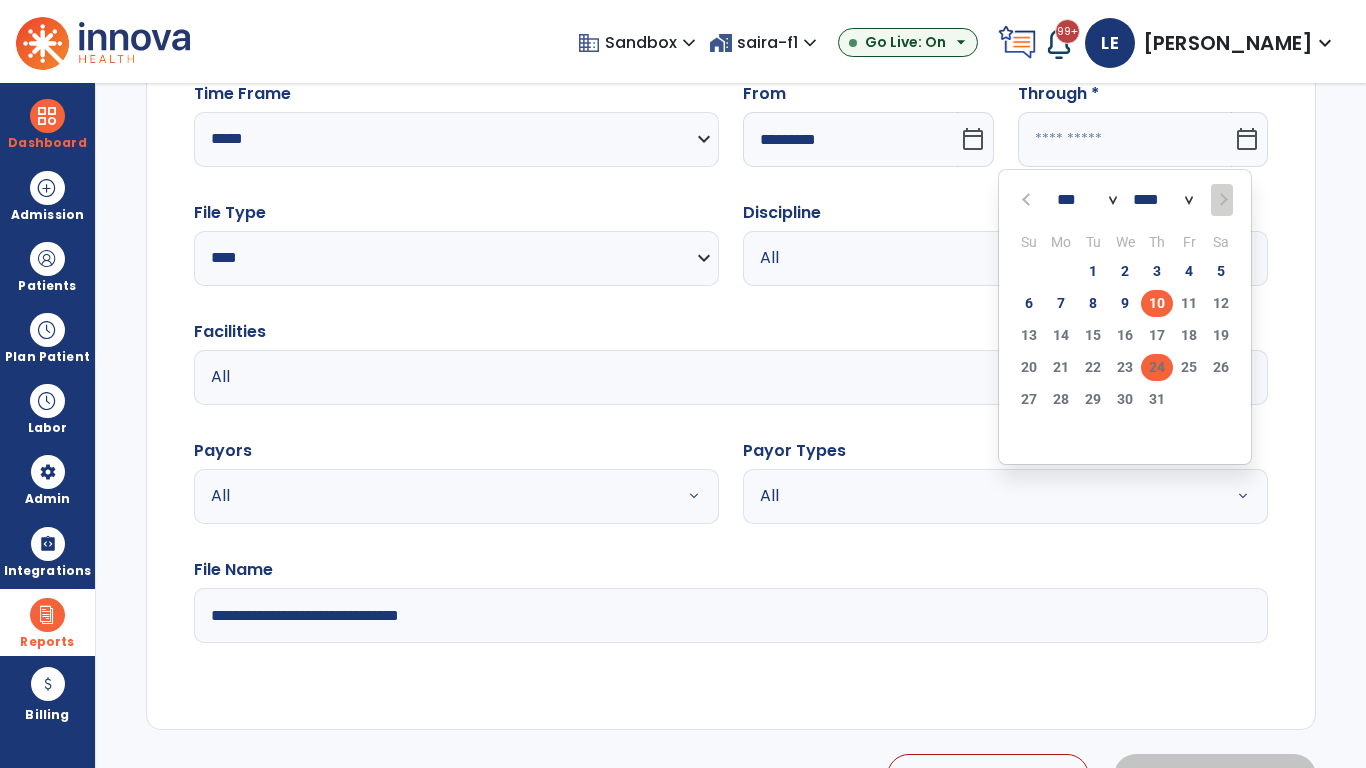 type on "*********" 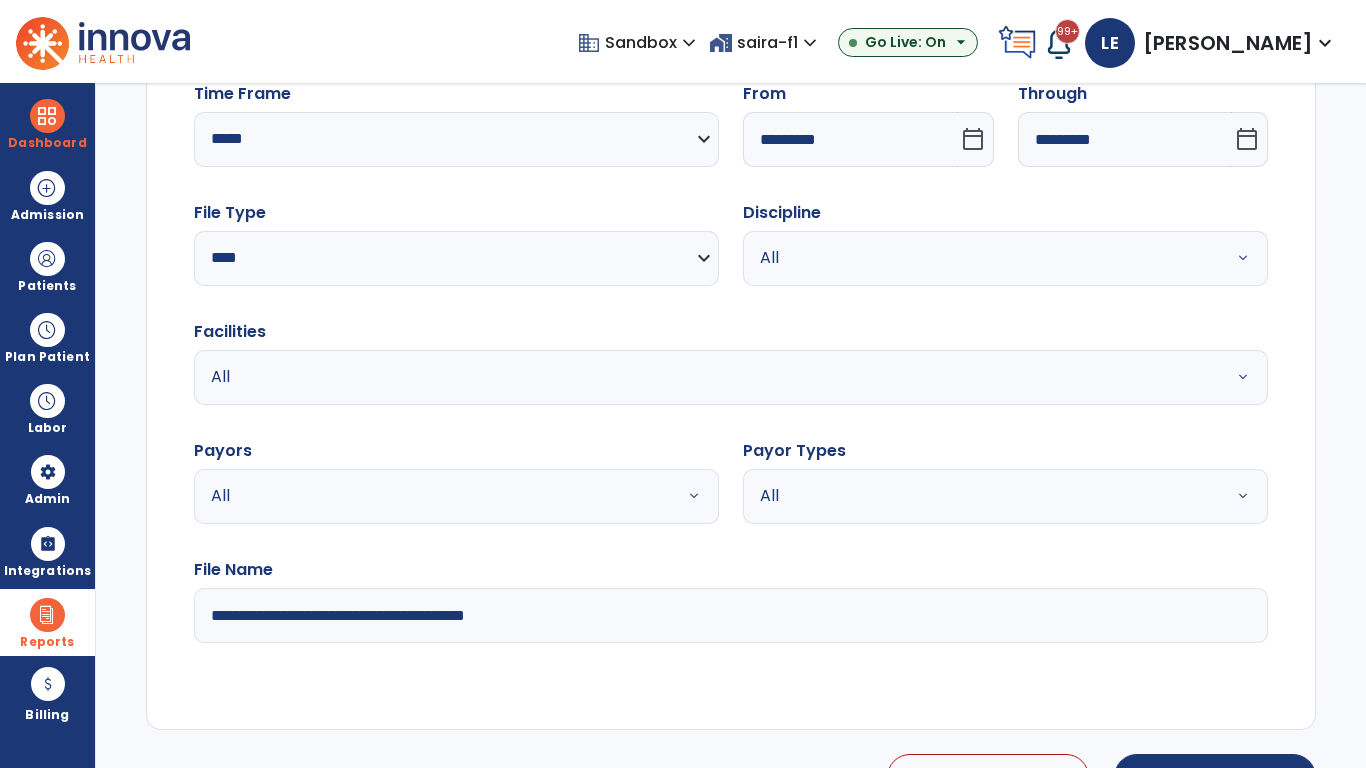 click on "All" at bounding box center [981, 258] 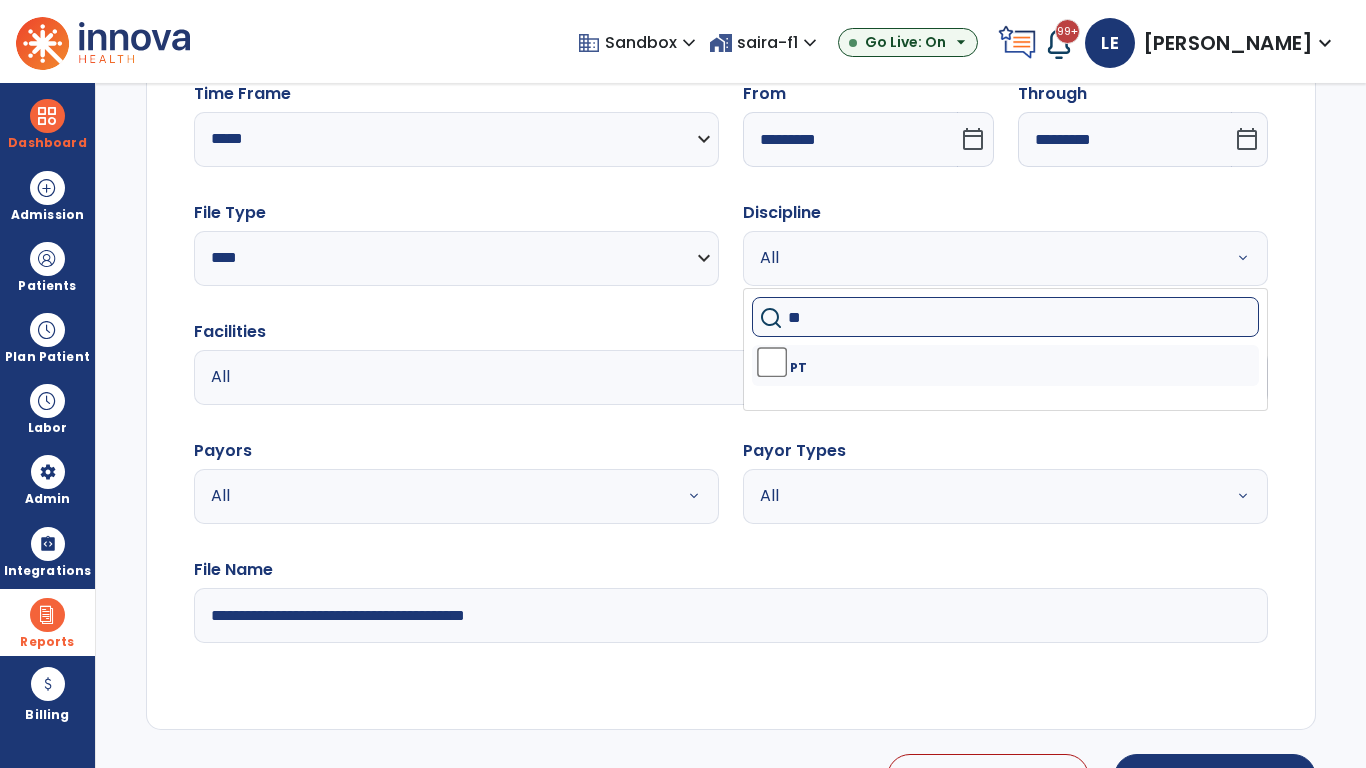 type on "**" 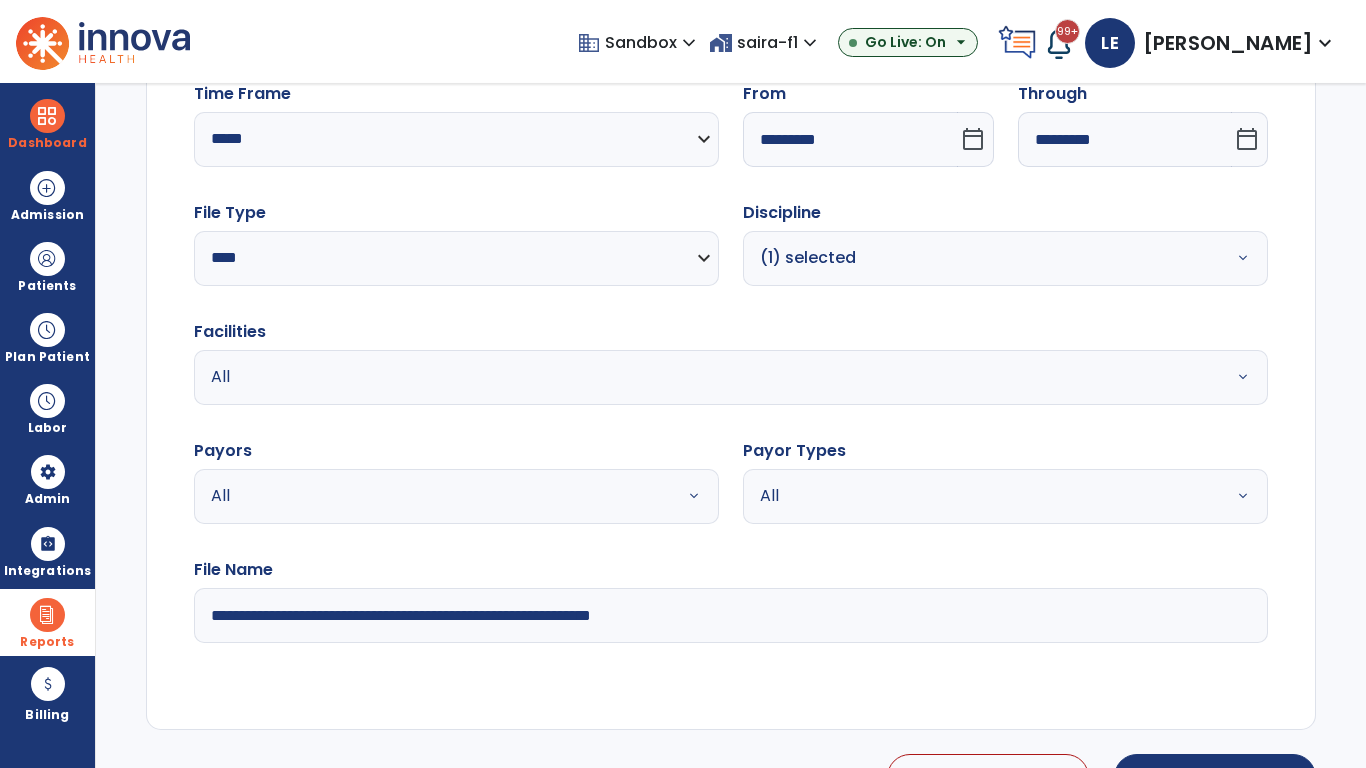 type on "**********" 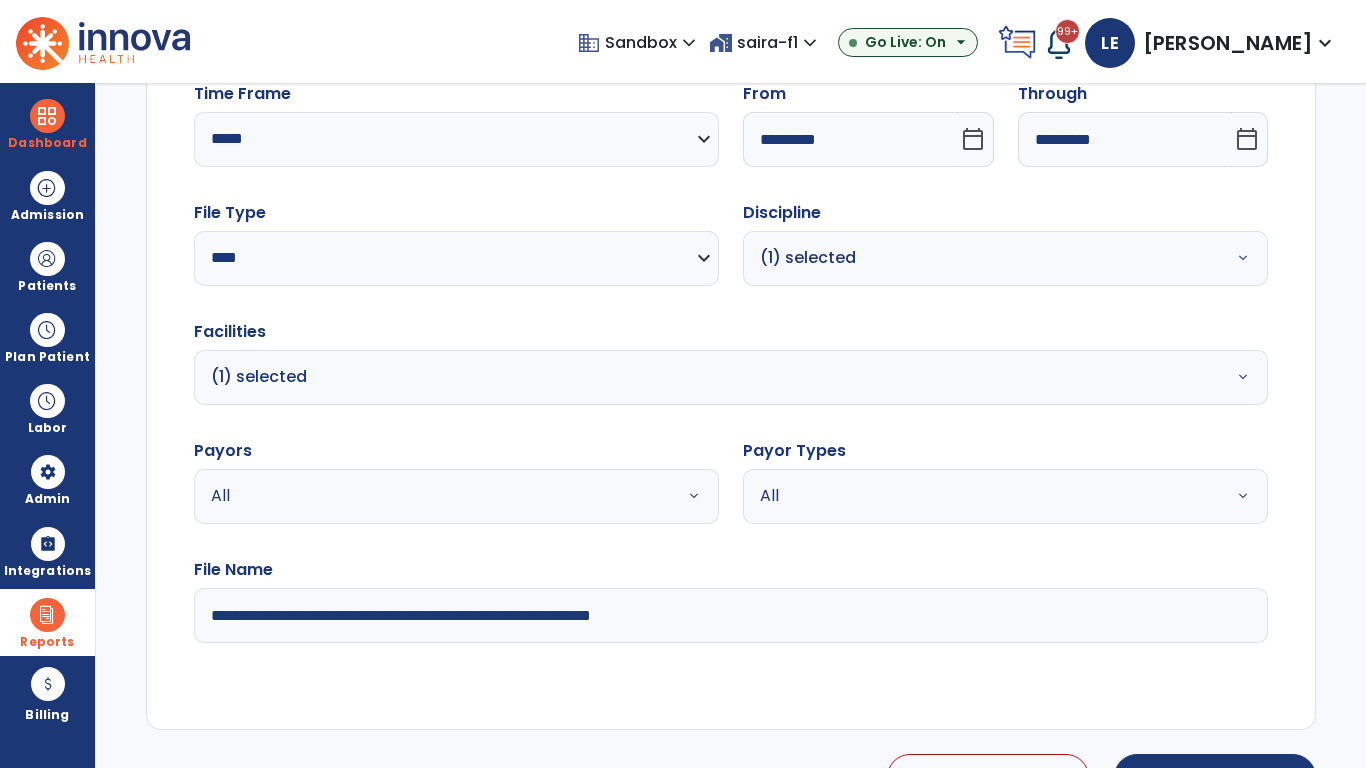 click on "All" at bounding box center [432, 496] 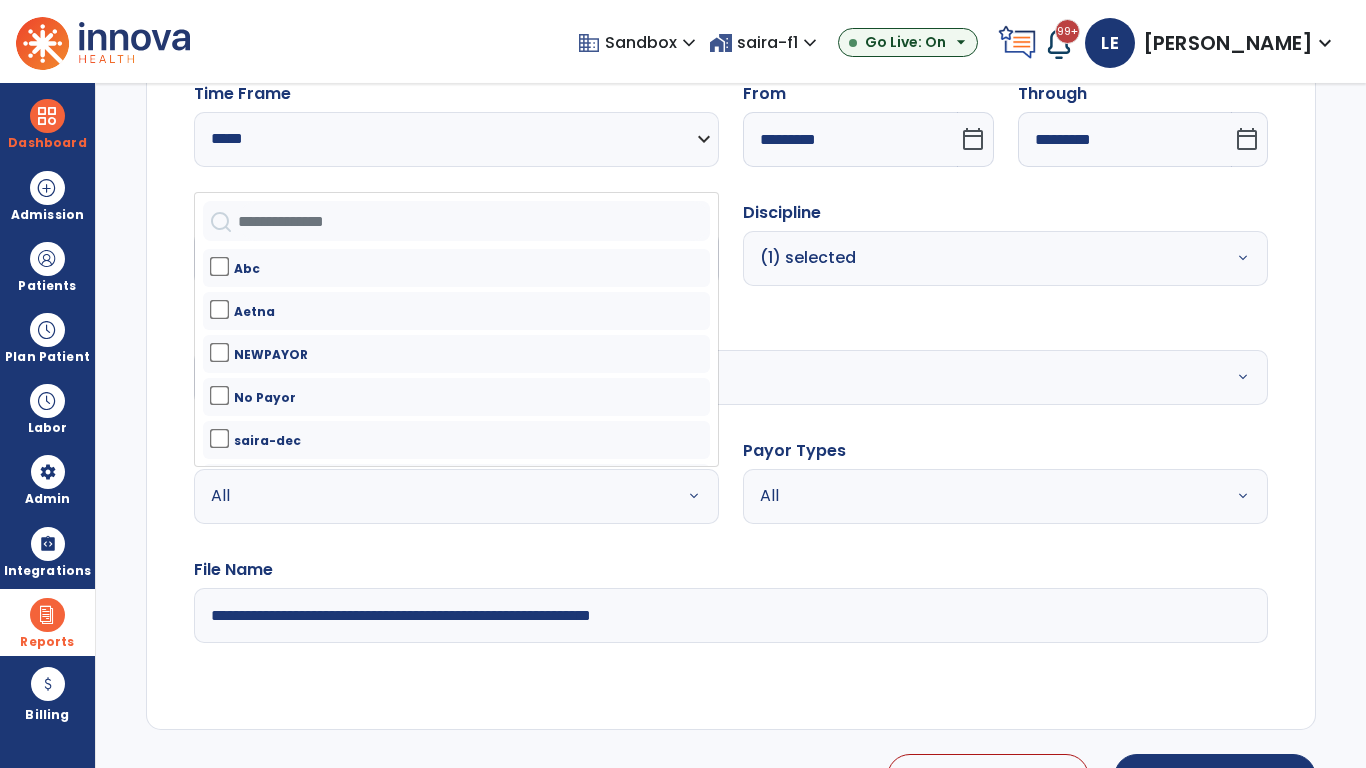 click on "All" at bounding box center (981, 496) 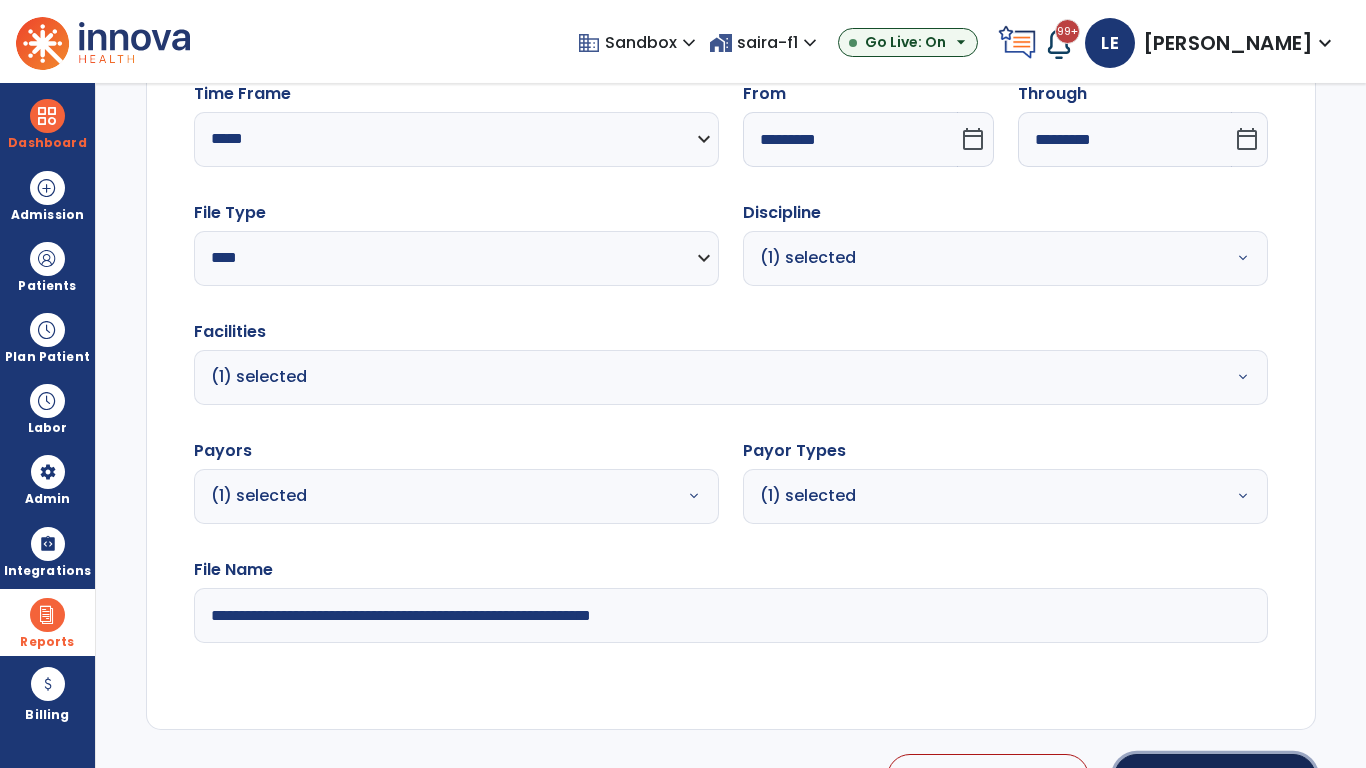 click on "Generate Report" 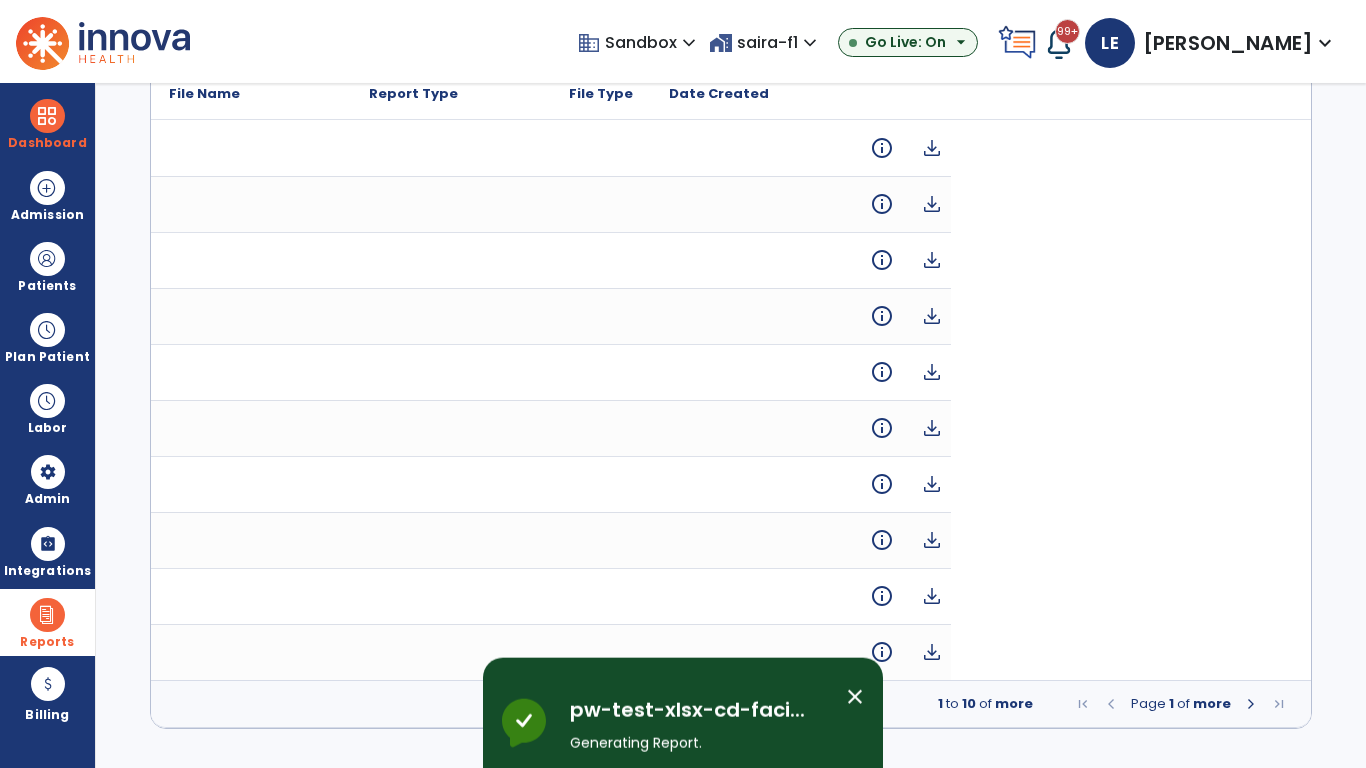 scroll, scrollTop: 0, scrollLeft: 0, axis: both 